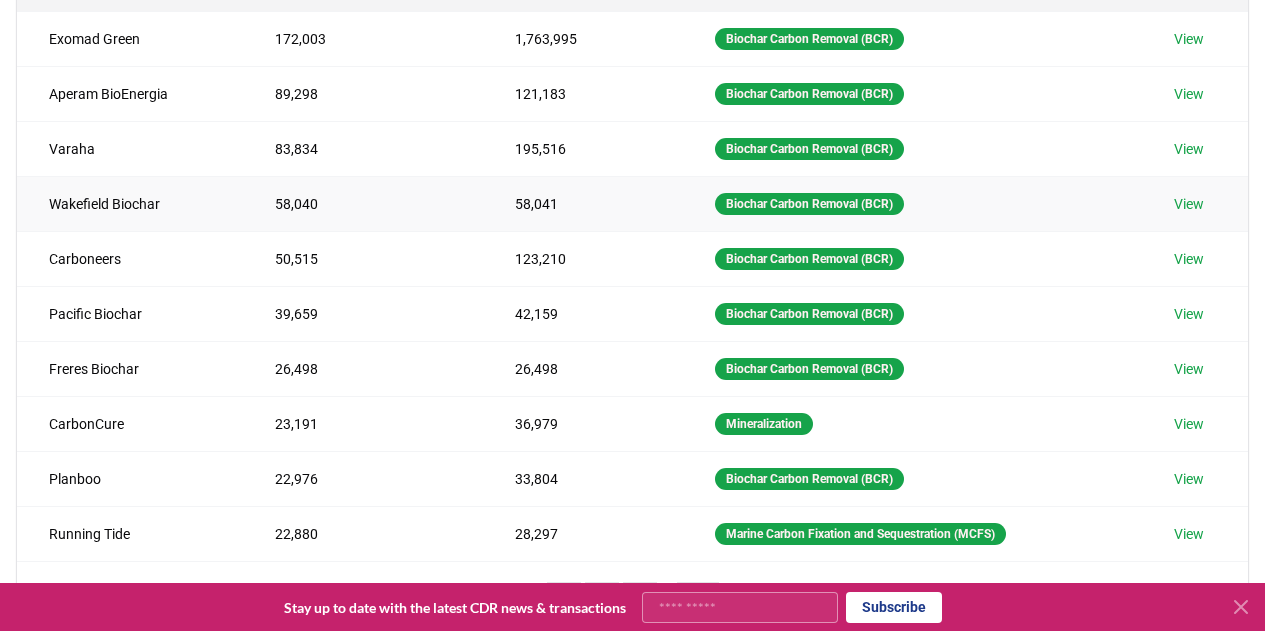 scroll, scrollTop: 400, scrollLeft: 0, axis: vertical 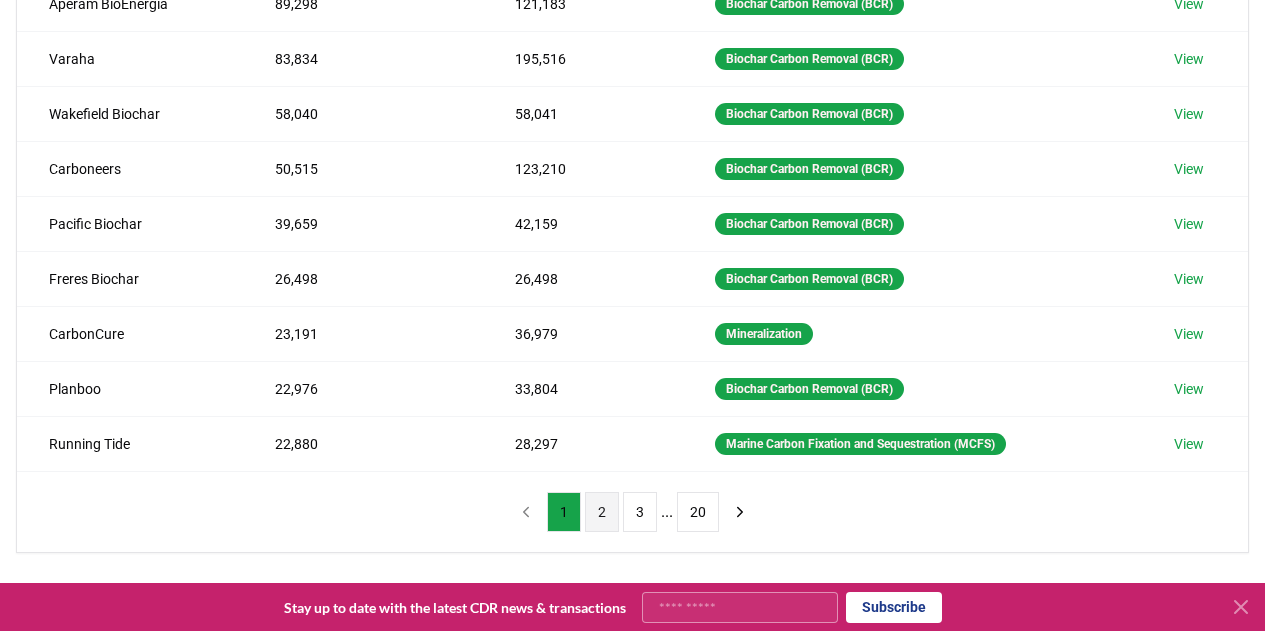 click on "2" at bounding box center [602, 512] 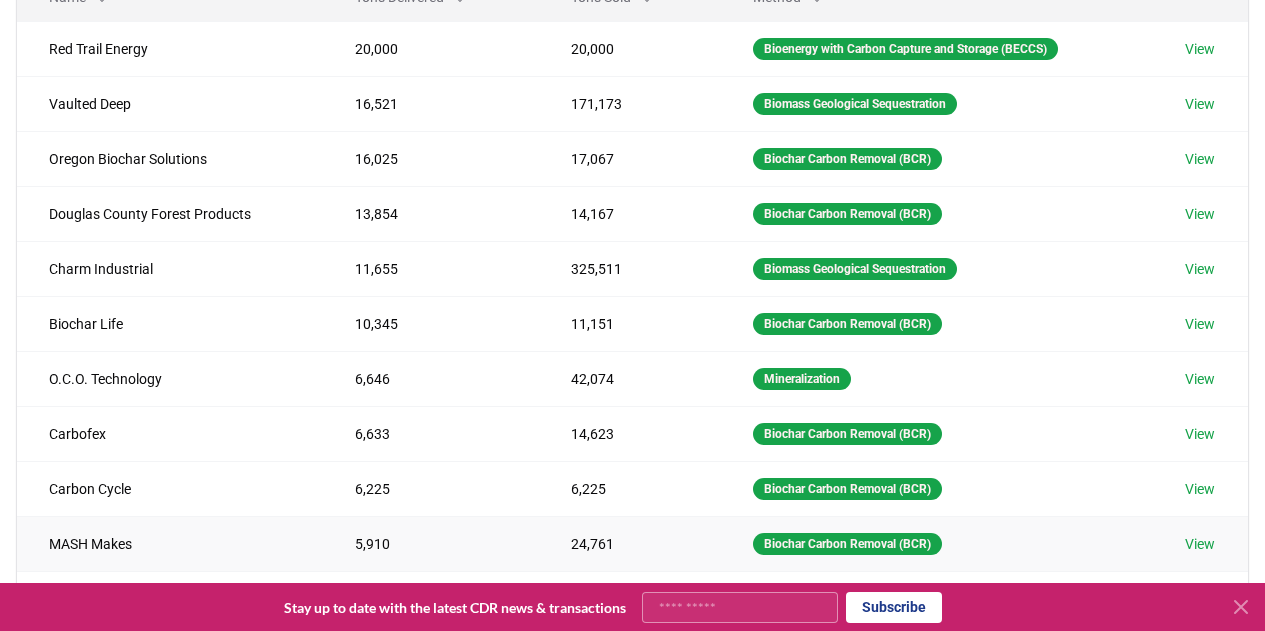 scroll, scrollTop: 500, scrollLeft: 0, axis: vertical 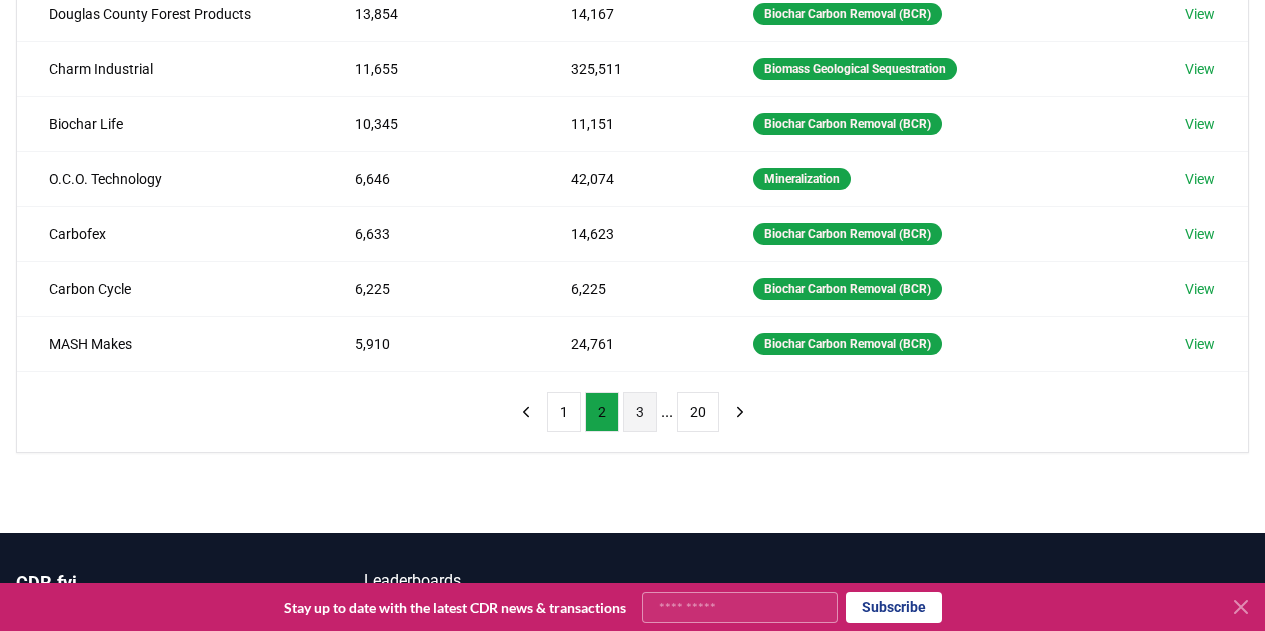 click on "3" at bounding box center [640, 412] 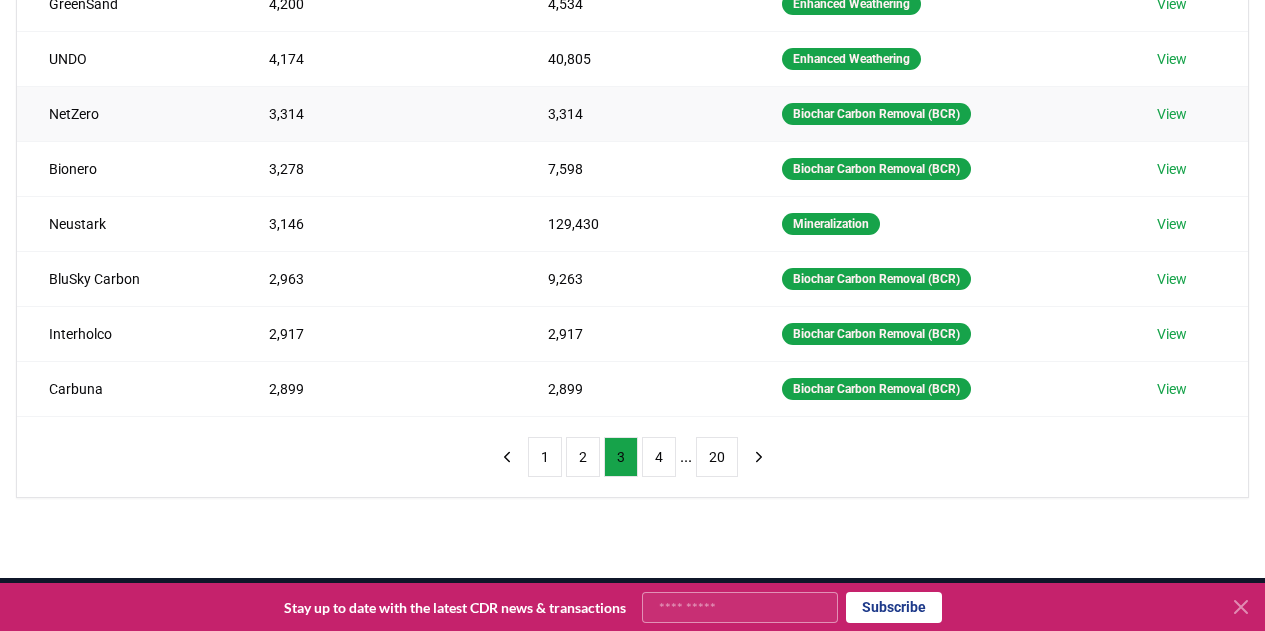 scroll, scrollTop: 500, scrollLeft: 0, axis: vertical 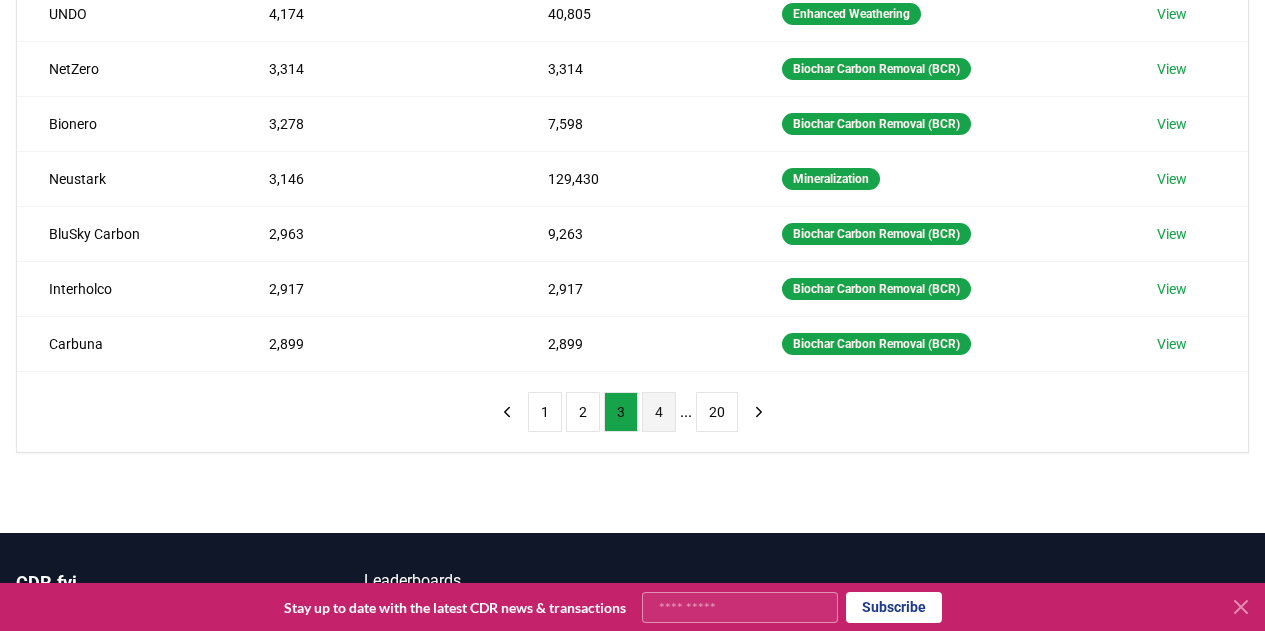 click on "4" at bounding box center [659, 412] 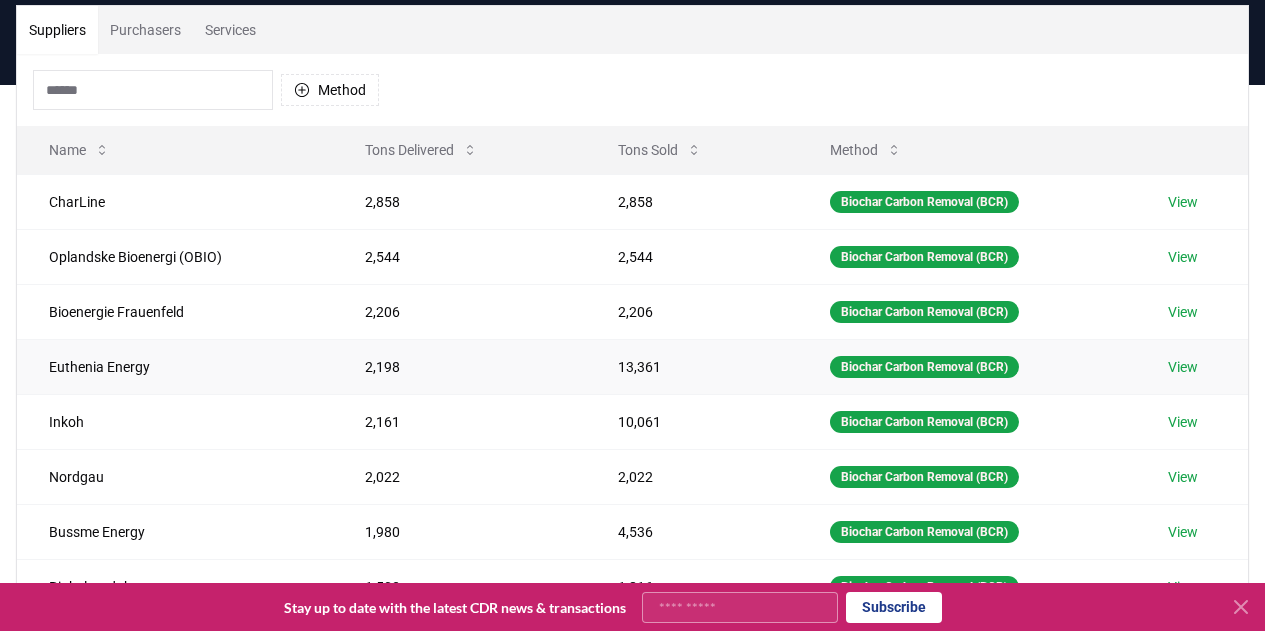 scroll, scrollTop: 0, scrollLeft: 0, axis: both 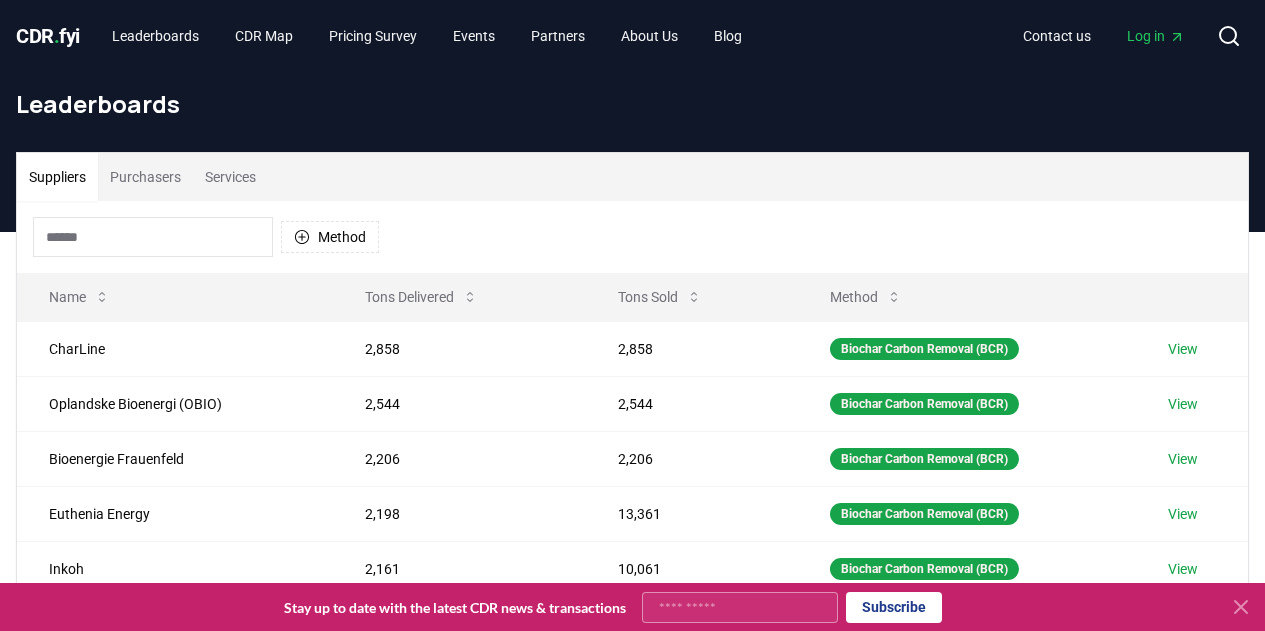 click at bounding box center [153, 237] 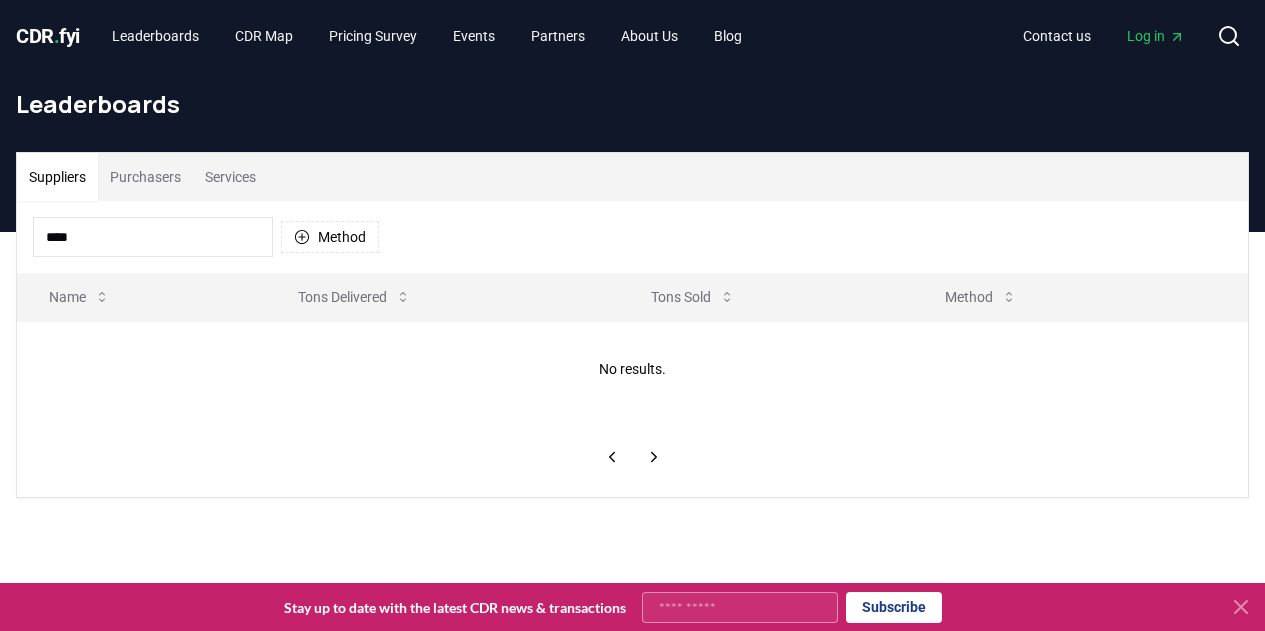 type on "*****" 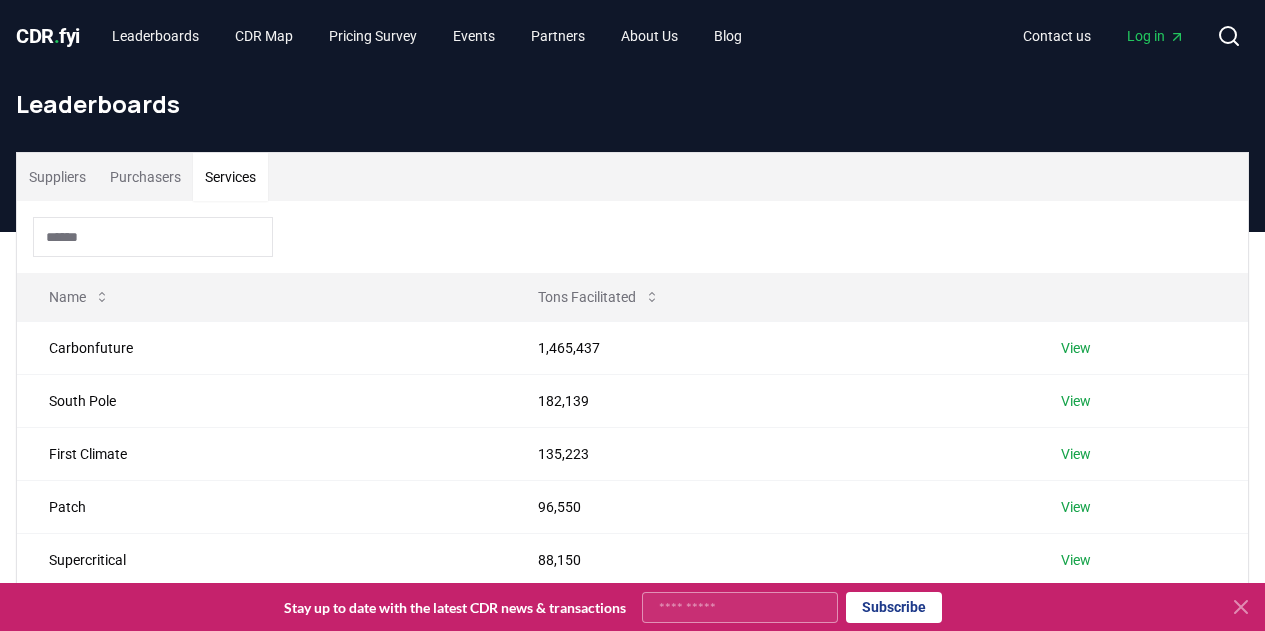 click on "Services" at bounding box center [230, 177] 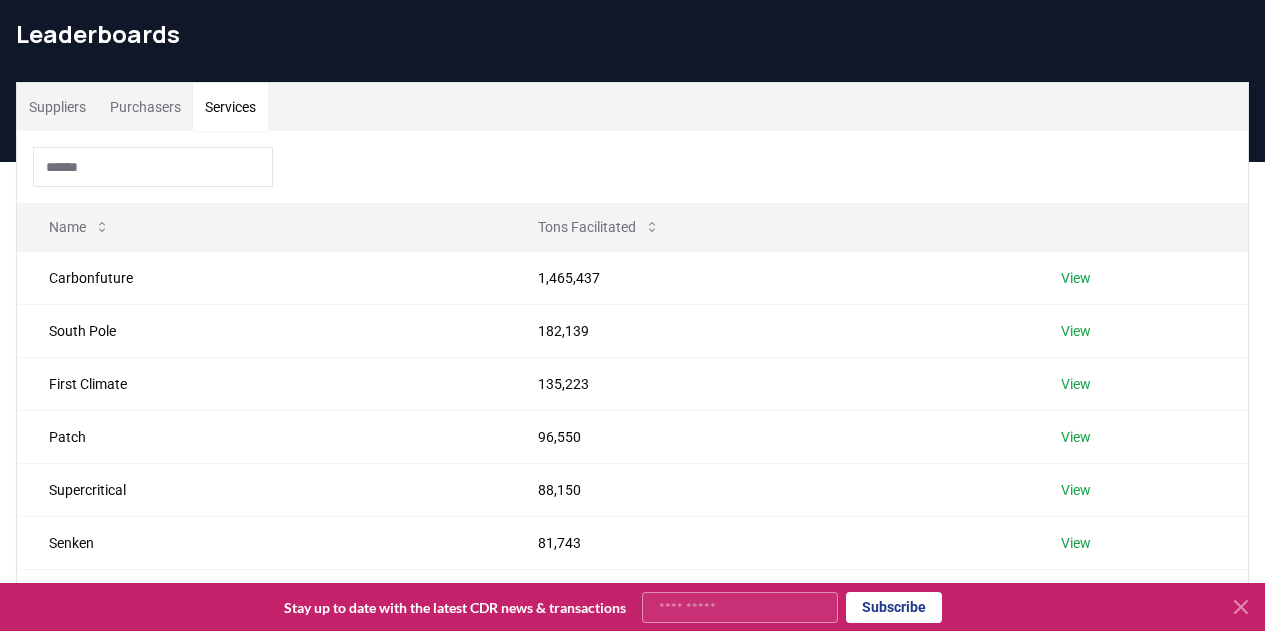 scroll, scrollTop: 0, scrollLeft: 0, axis: both 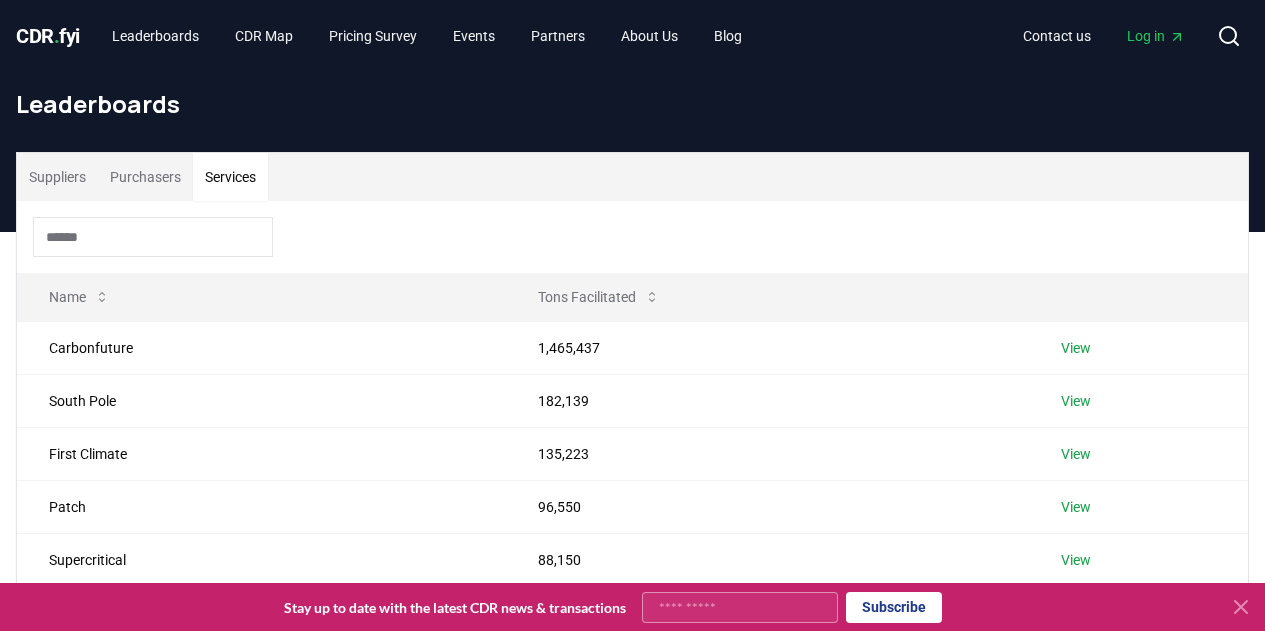 click at bounding box center [153, 237] 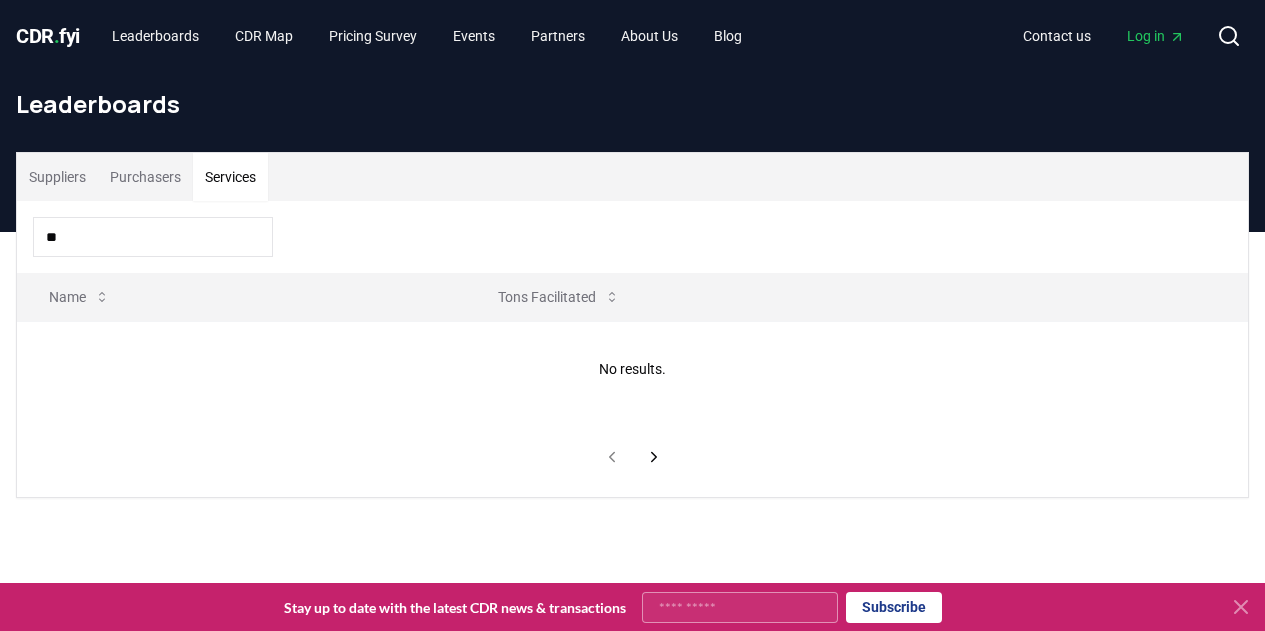 type on "*" 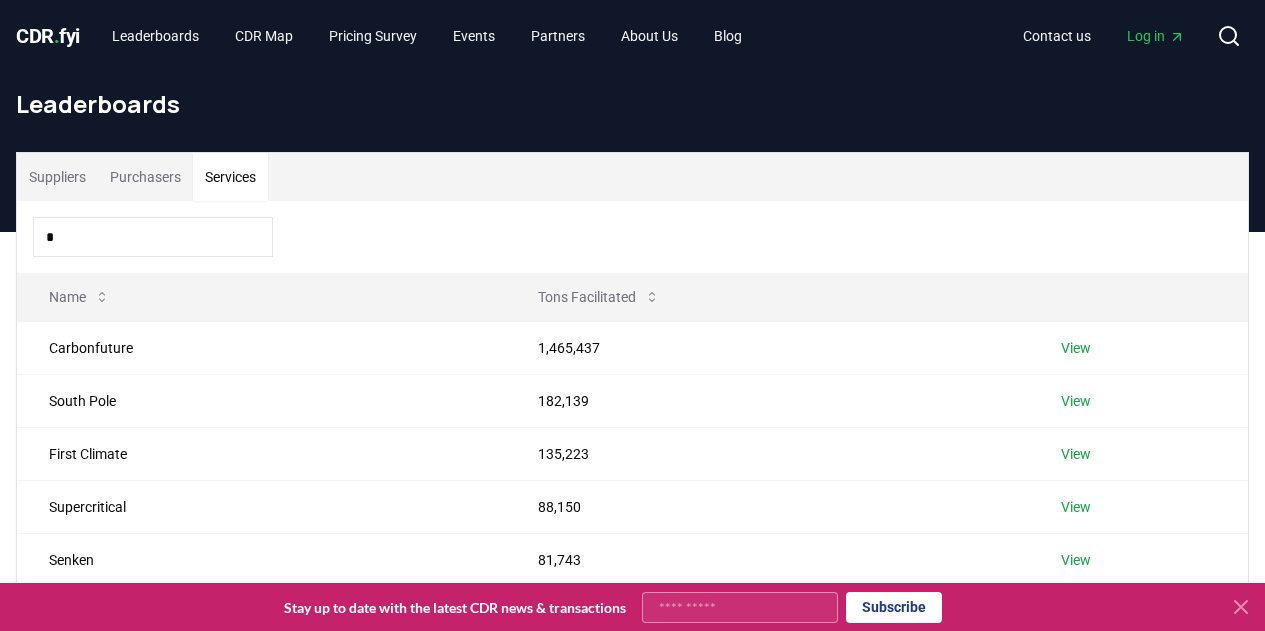 type 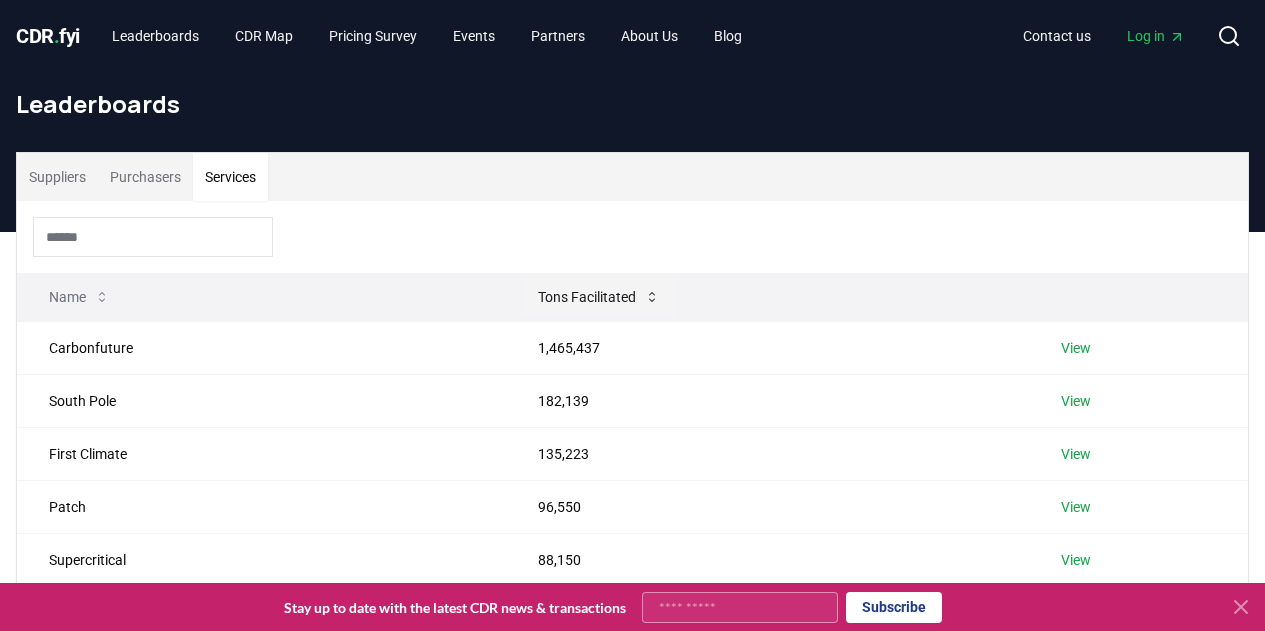 click on "Tons Facilitated" at bounding box center [599, 297] 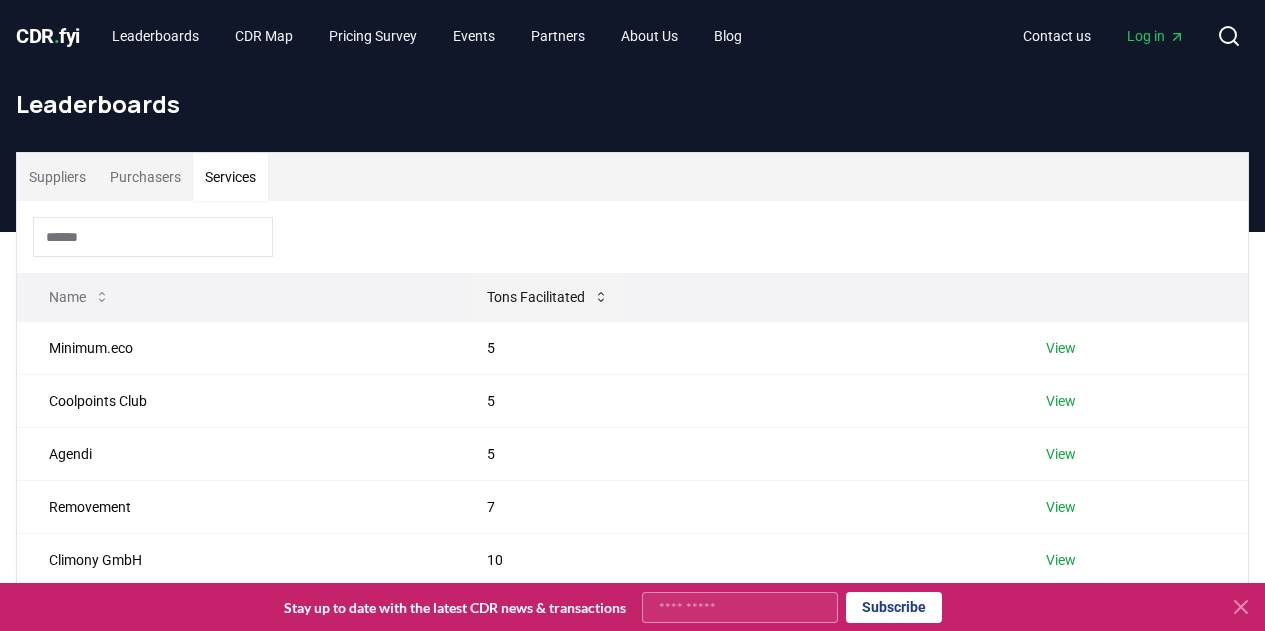 click on "Tons Facilitated" at bounding box center (548, 297) 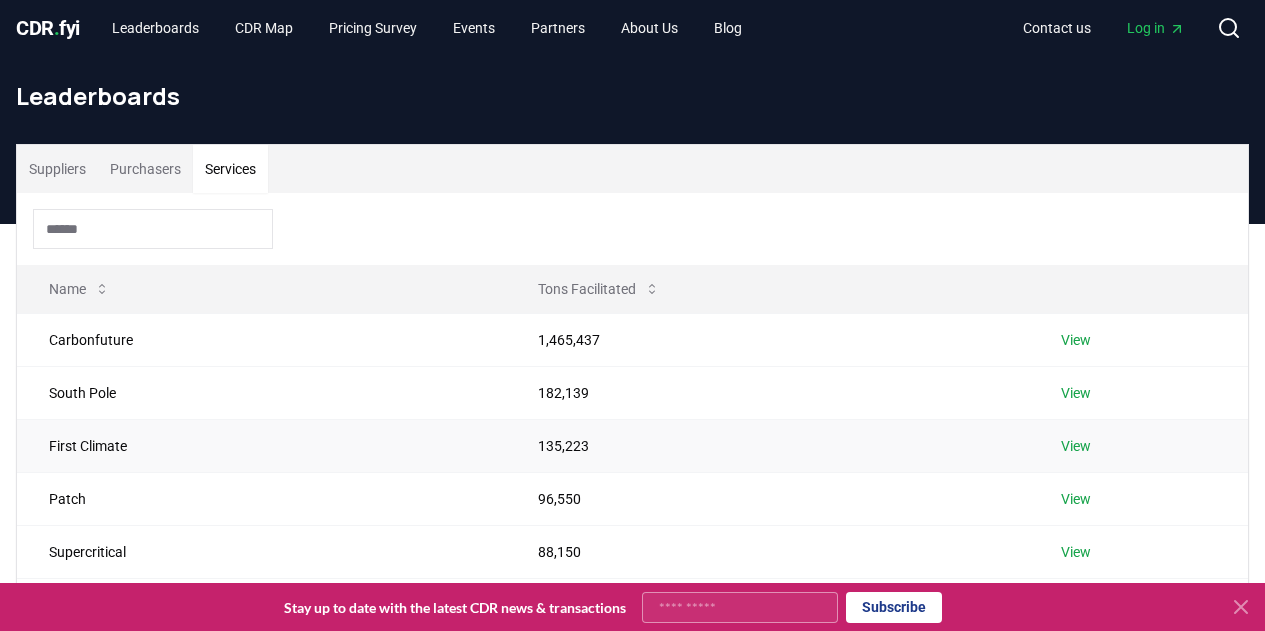 scroll, scrollTop: 0, scrollLeft: 0, axis: both 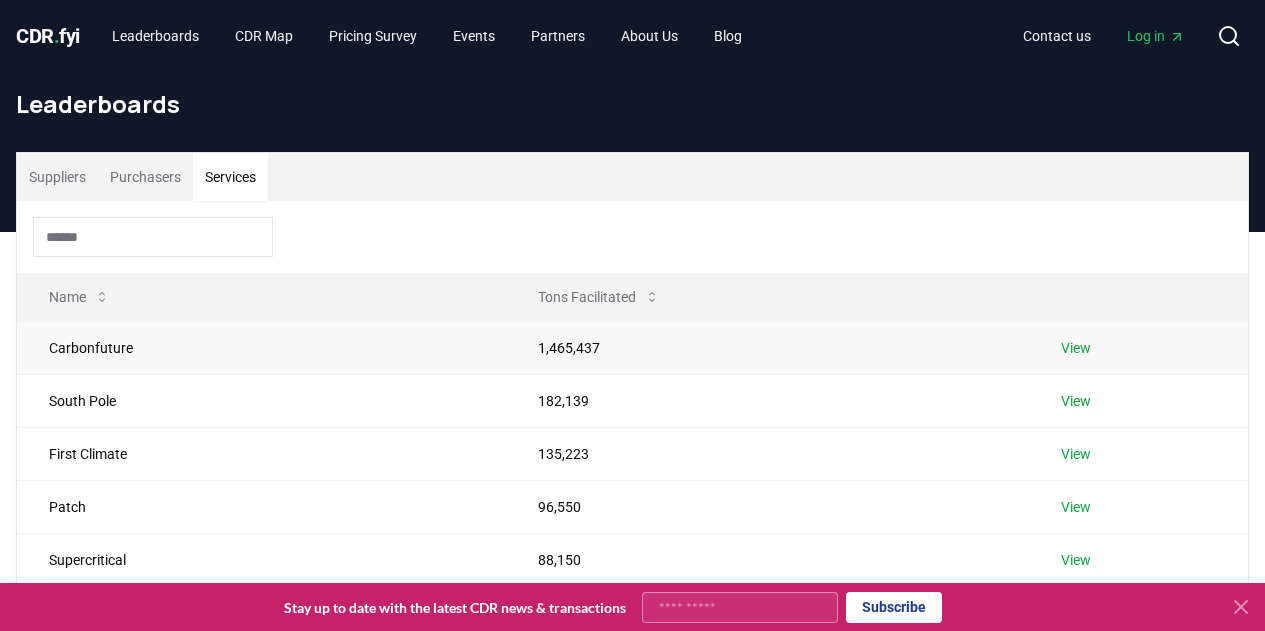 click on "View" at bounding box center (1076, 348) 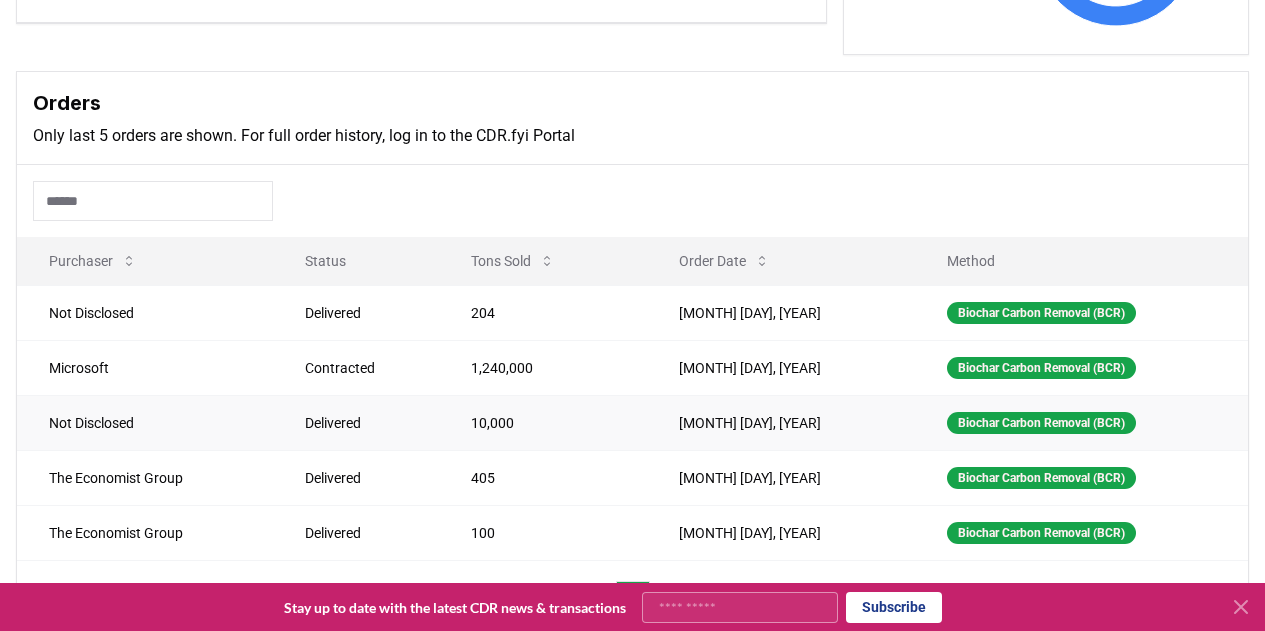 scroll, scrollTop: 600, scrollLeft: 0, axis: vertical 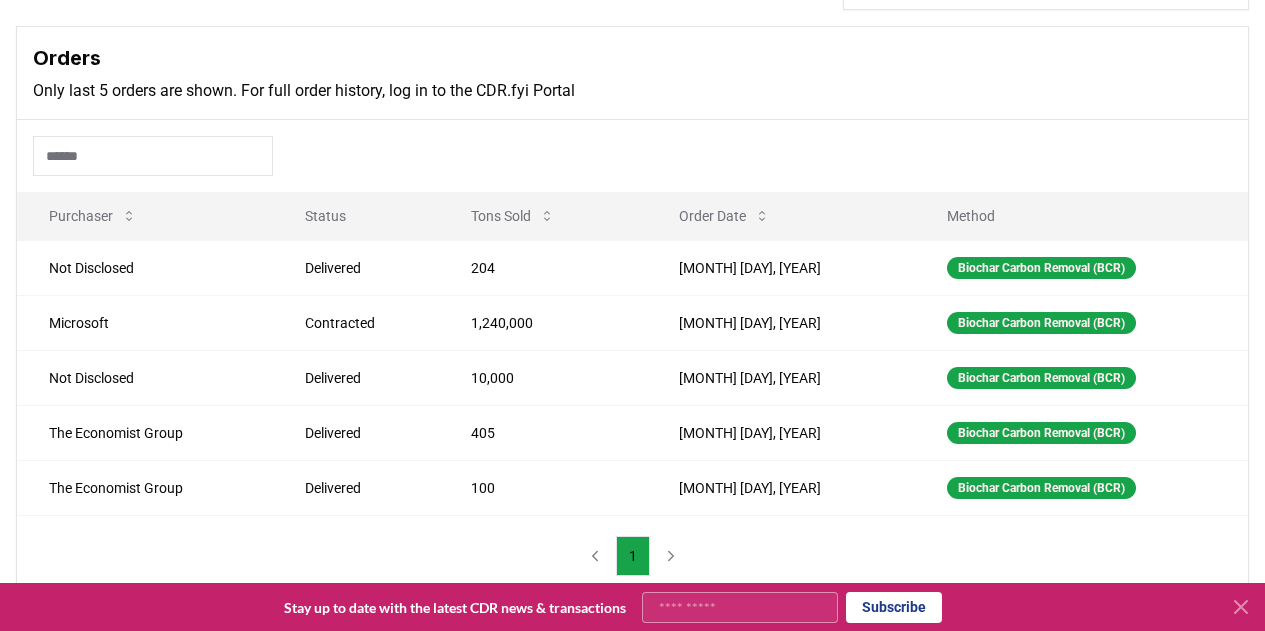 click on "1" at bounding box center (632, 556) 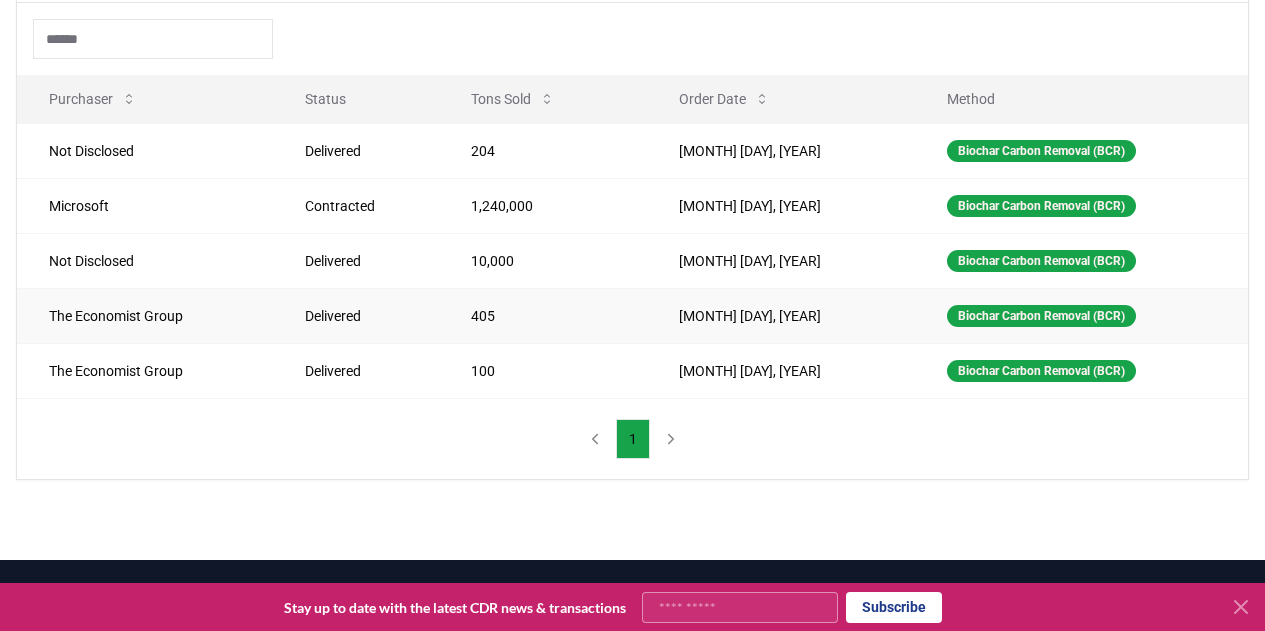 scroll, scrollTop: 700, scrollLeft: 0, axis: vertical 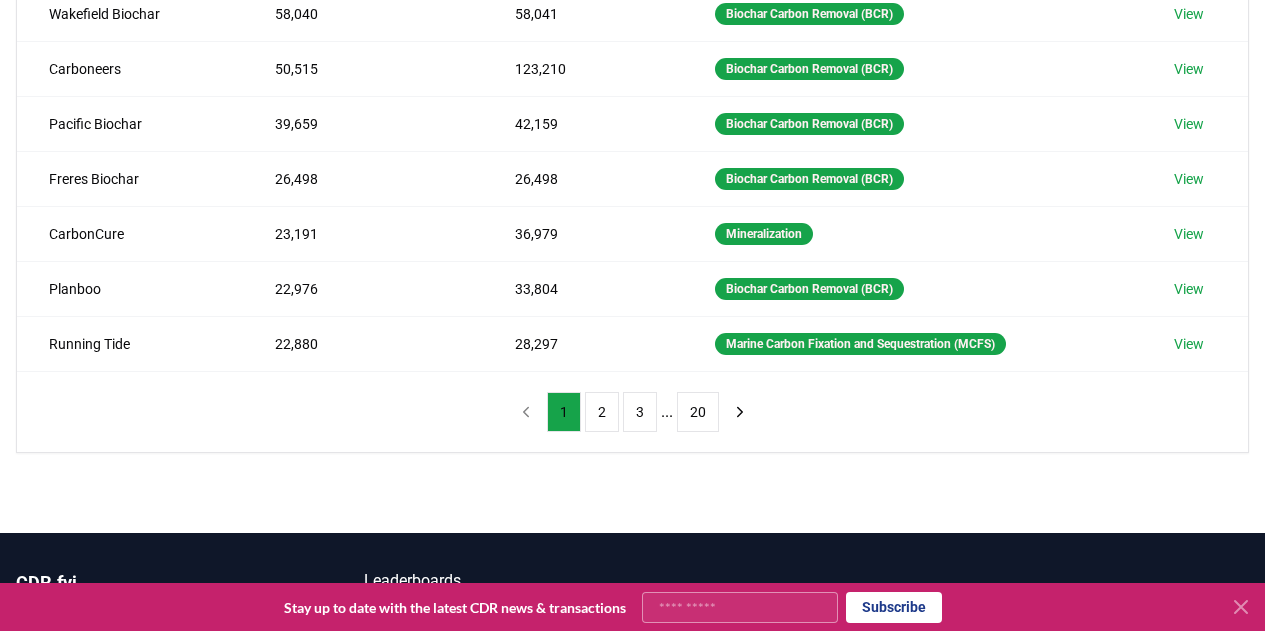 click on "20" at bounding box center (698, 412) 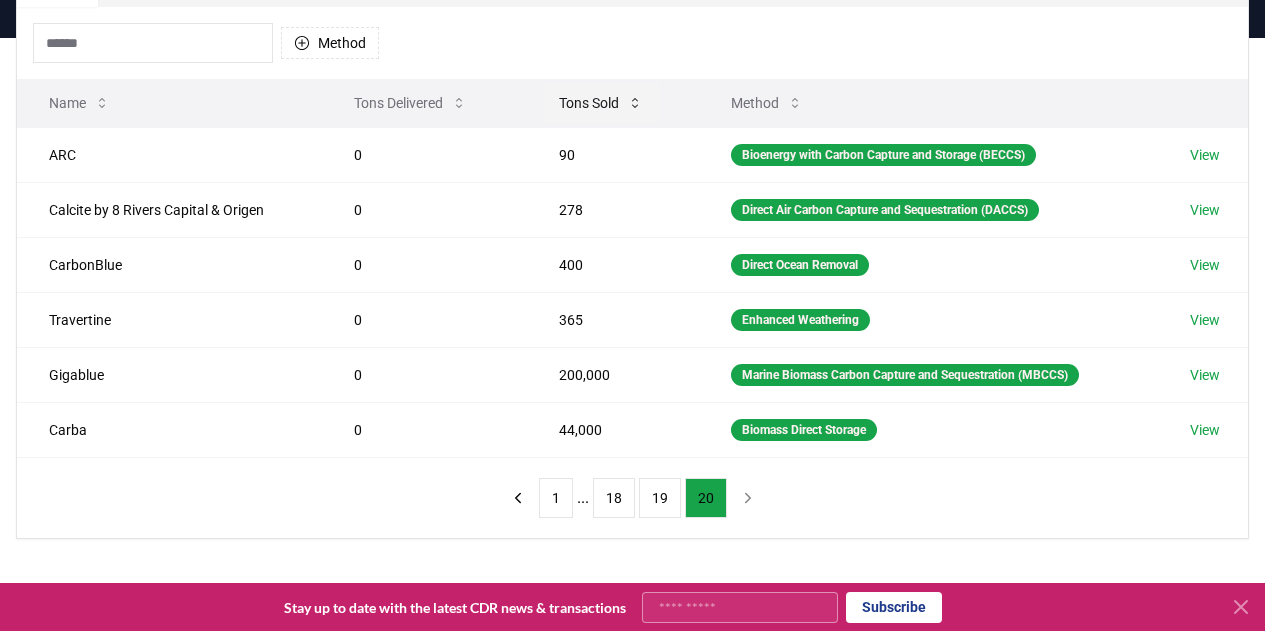 scroll, scrollTop: 200, scrollLeft: 0, axis: vertical 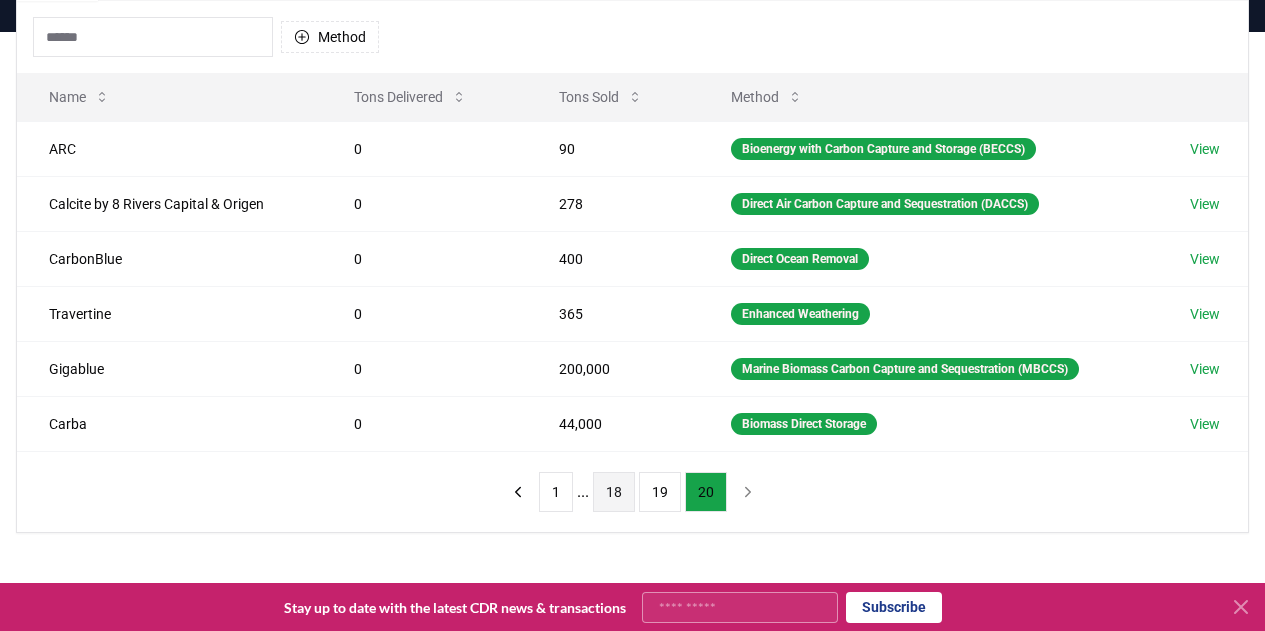 click on "18" at bounding box center (614, 492) 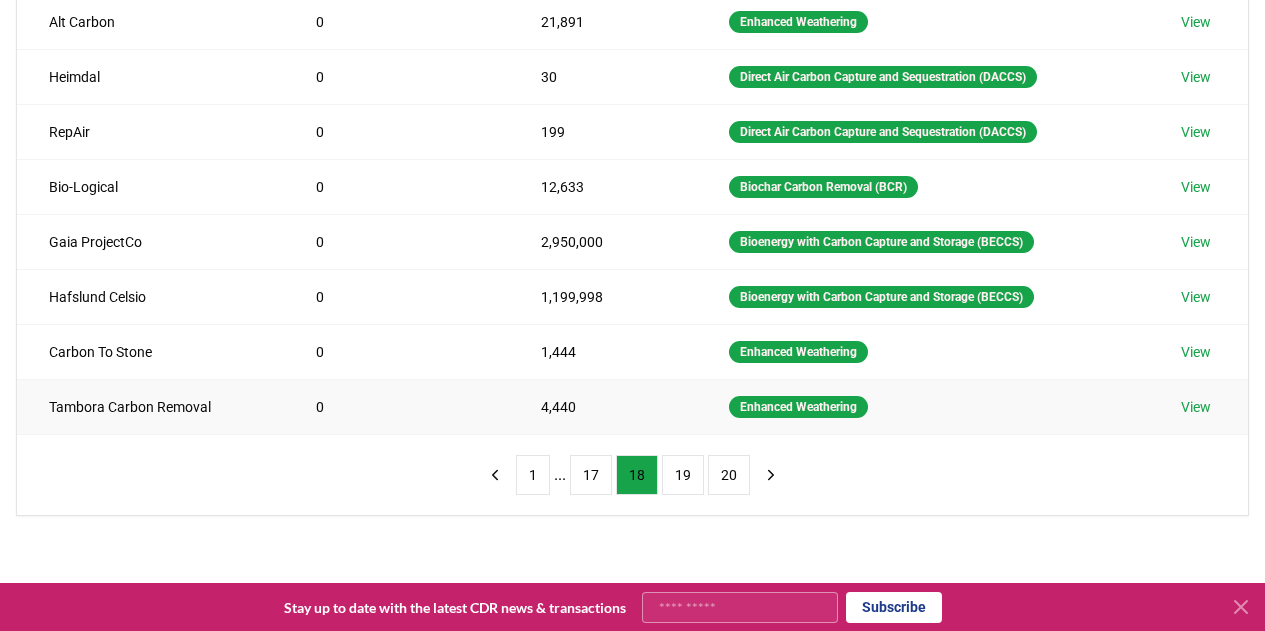 scroll, scrollTop: 500, scrollLeft: 0, axis: vertical 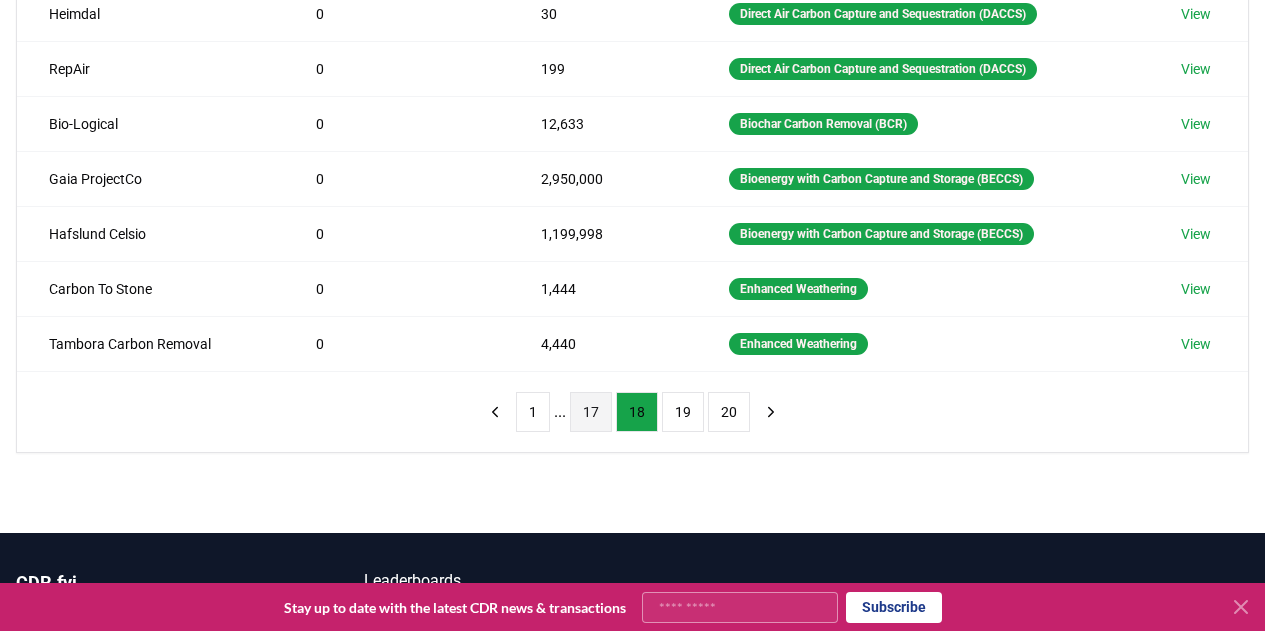 click on "17" at bounding box center [591, 412] 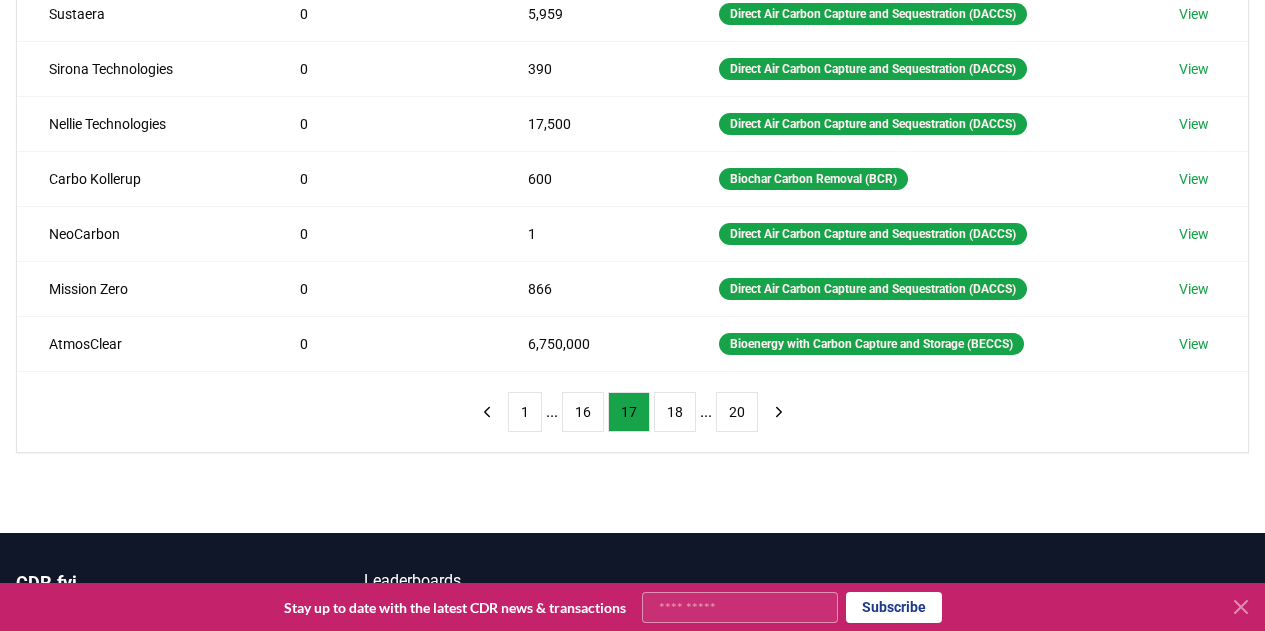 click on "1" at bounding box center [525, 412] 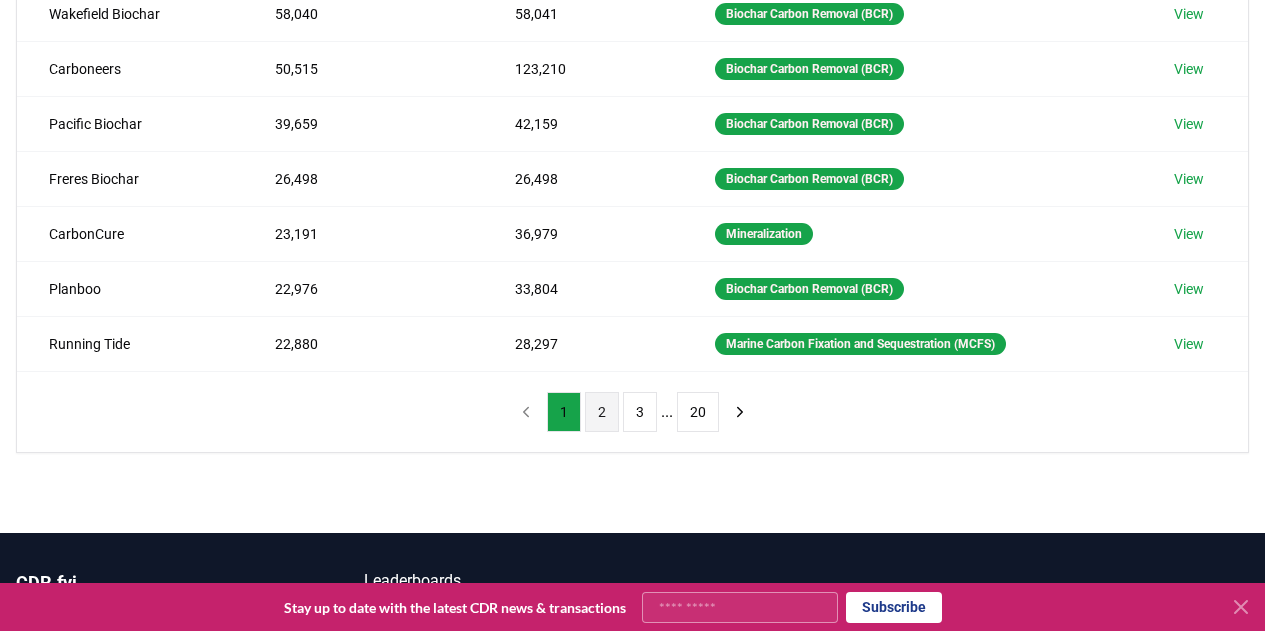 click on "2" at bounding box center [602, 412] 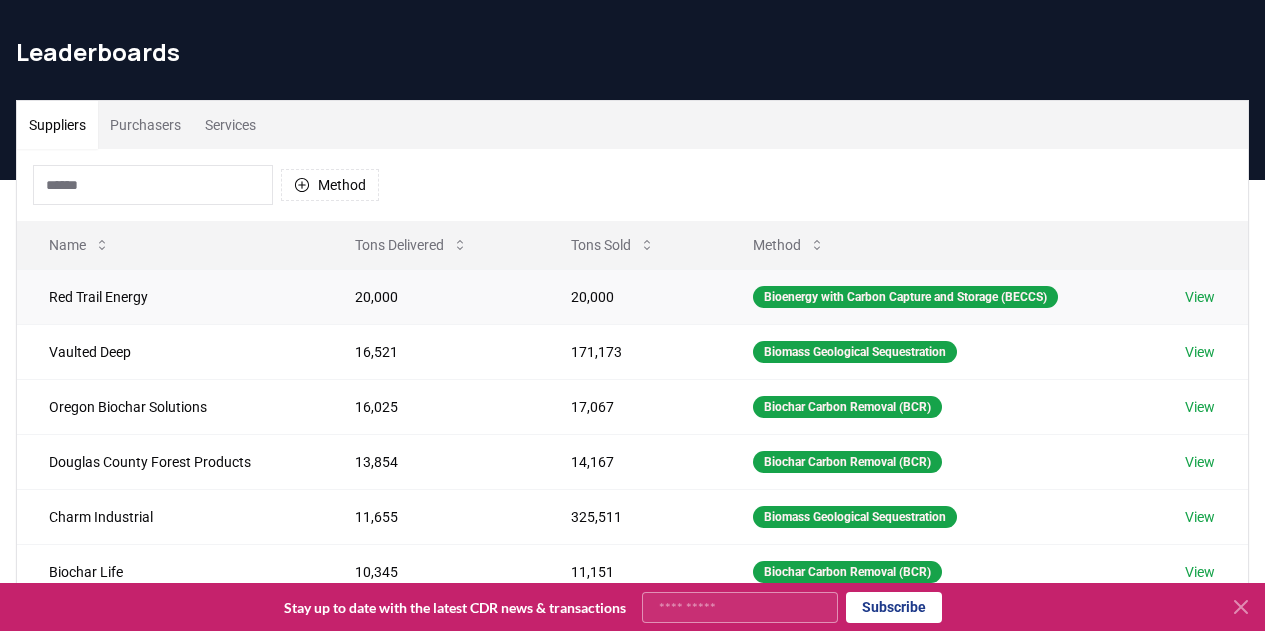 scroll, scrollTop: 0, scrollLeft: 0, axis: both 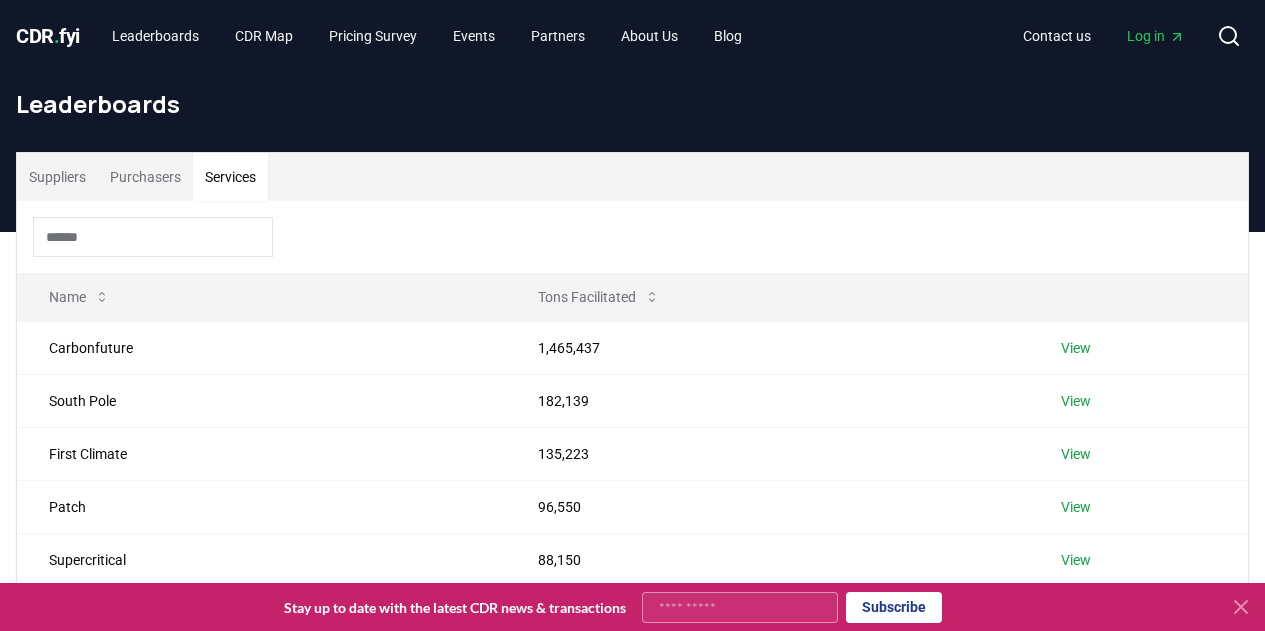 click on "Services" at bounding box center (230, 177) 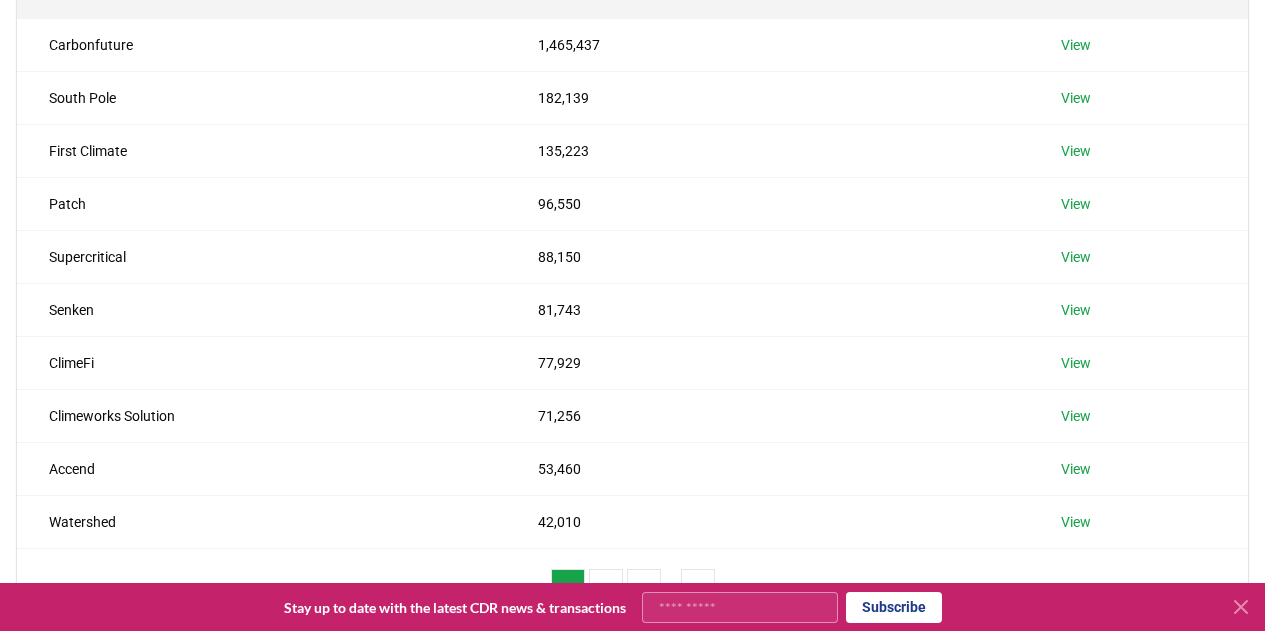 scroll, scrollTop: 500, scrollLeft: 0, axis: vertical 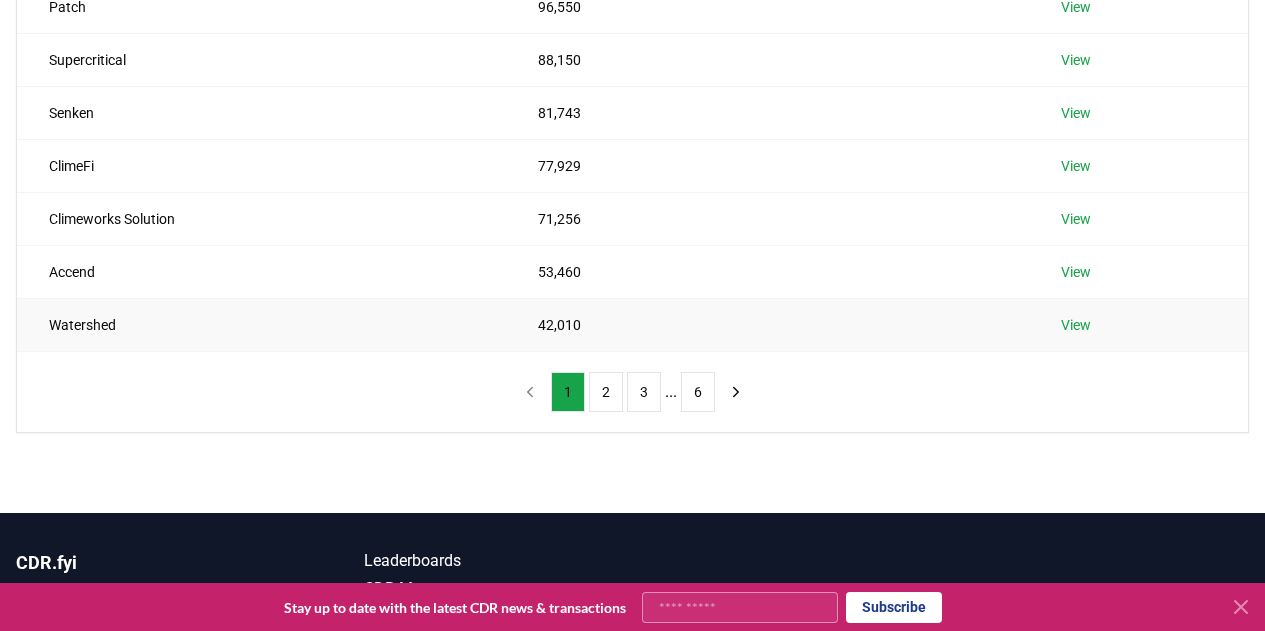 click on "42,010" at bounding box center (767, 324) 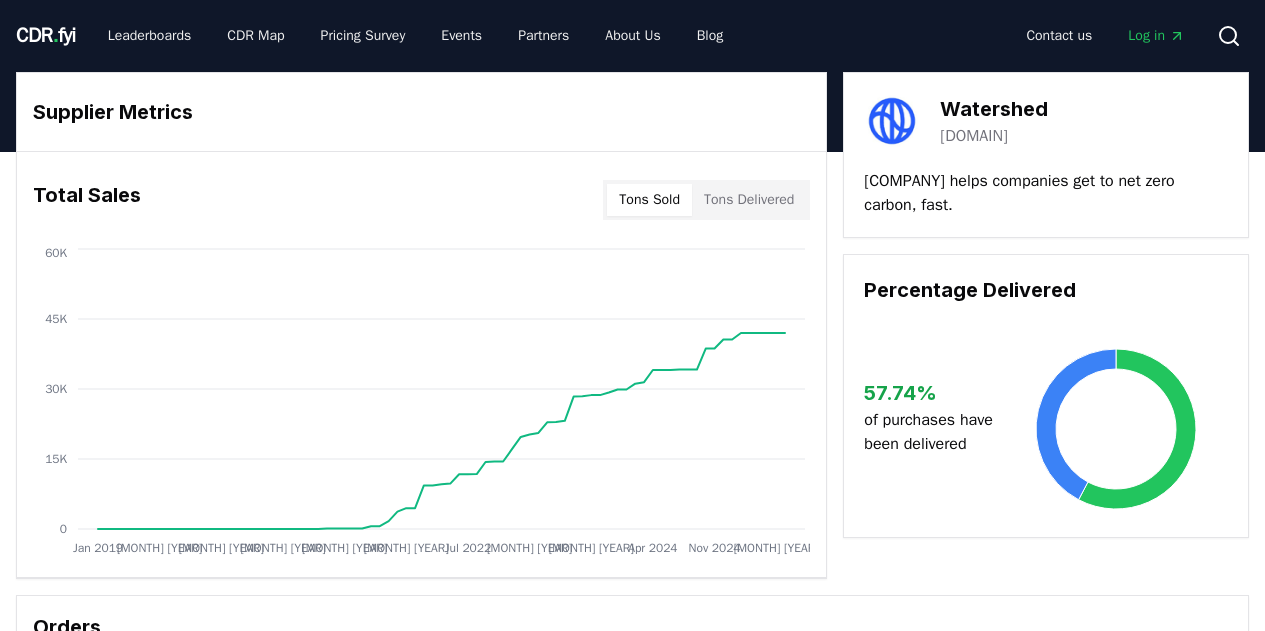 scroll, scrollTop: 0, scrollLeft: 0, axis: both 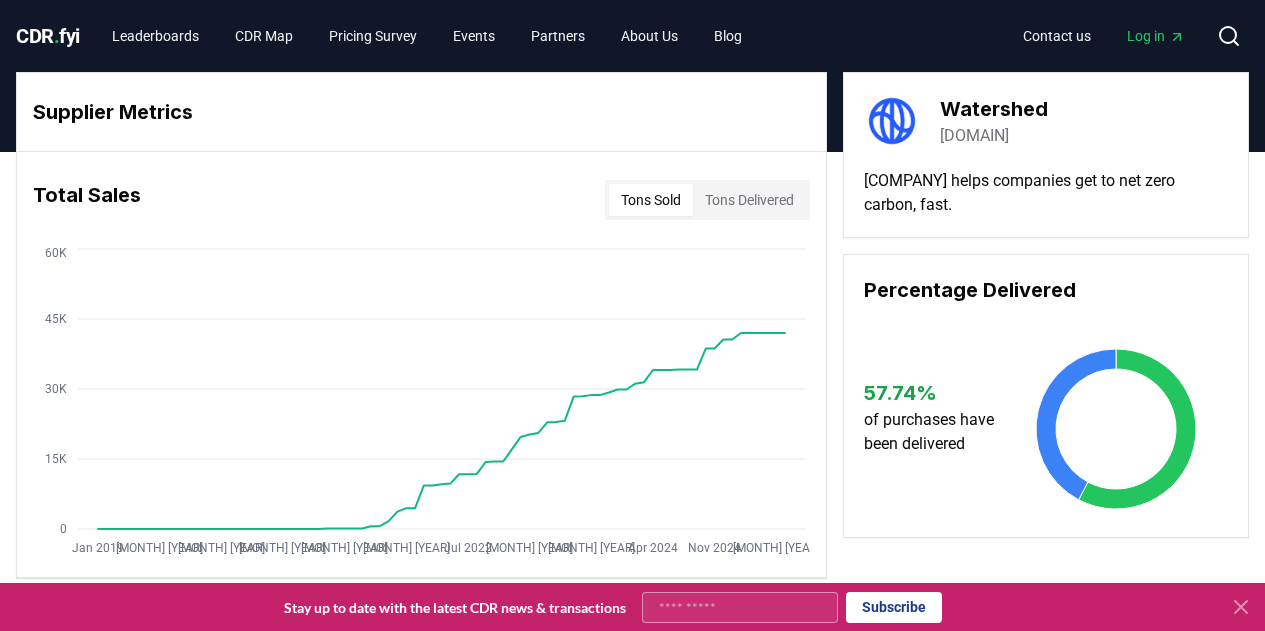 click on "Tons Sold" at bounding box center (651, 200) 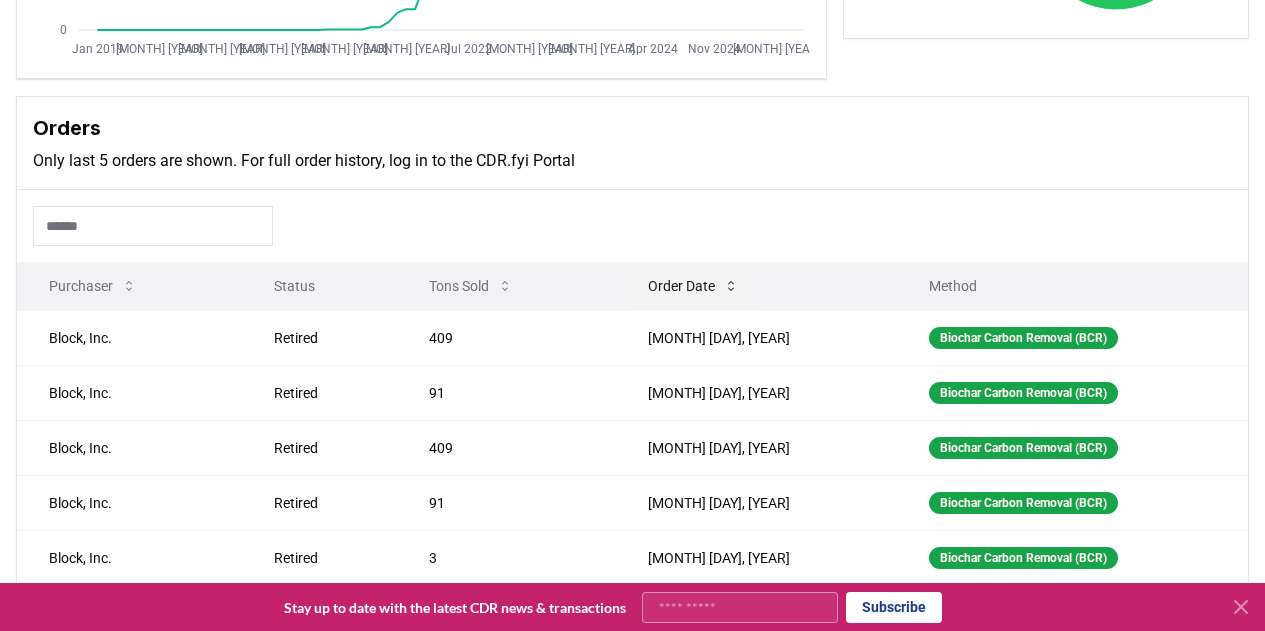 scroll, scrollTop: 600, scrollLeft: 0, axis: vertical 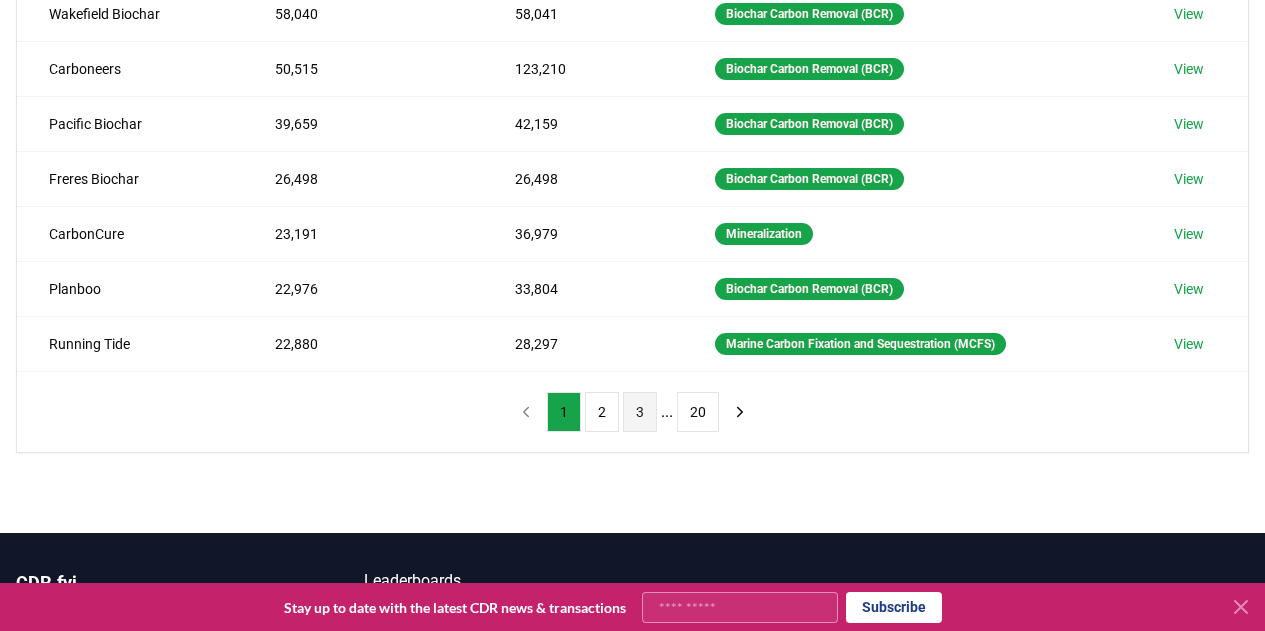 click on "3" at bounding box center [640, 412] 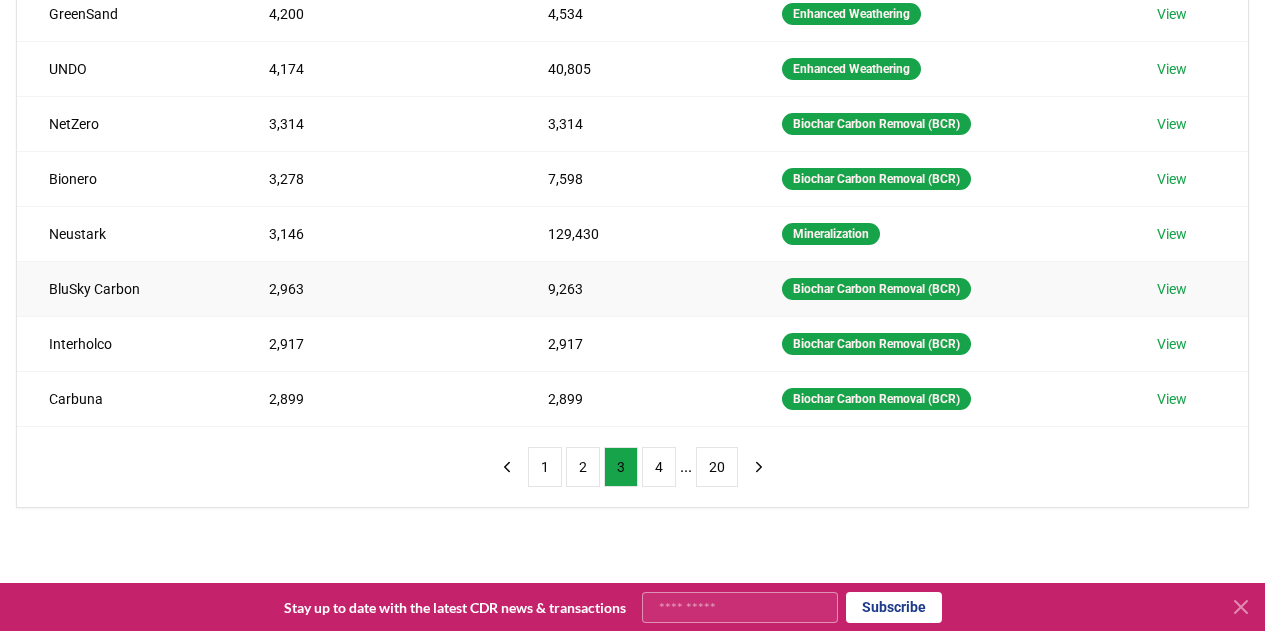 scroll, scrollTop: 500, scrollLeft: 0, axis: vertical 